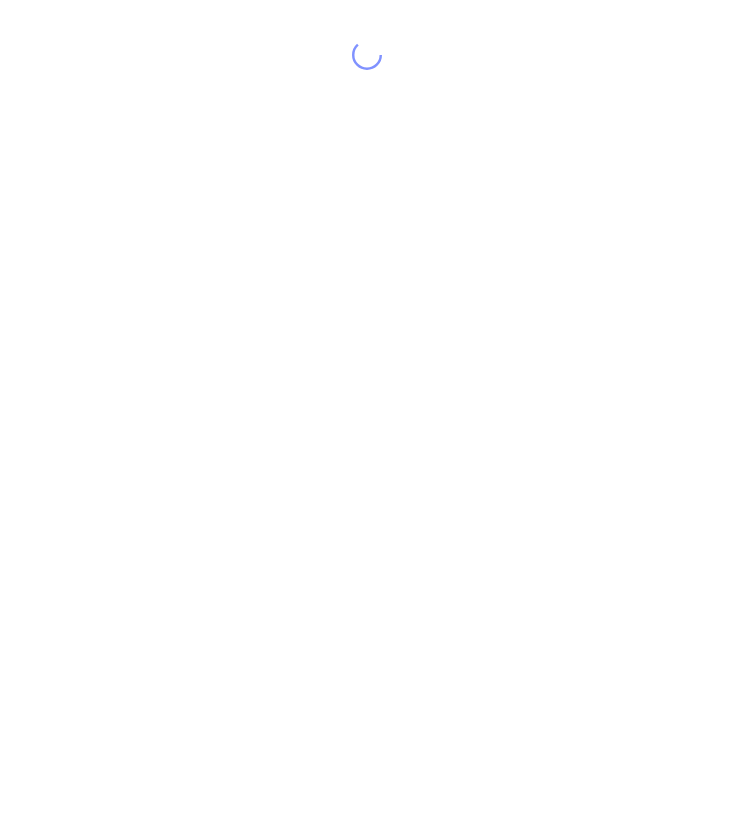 scroll, scrollTop: 0, scrollLeft: 0, axis: both 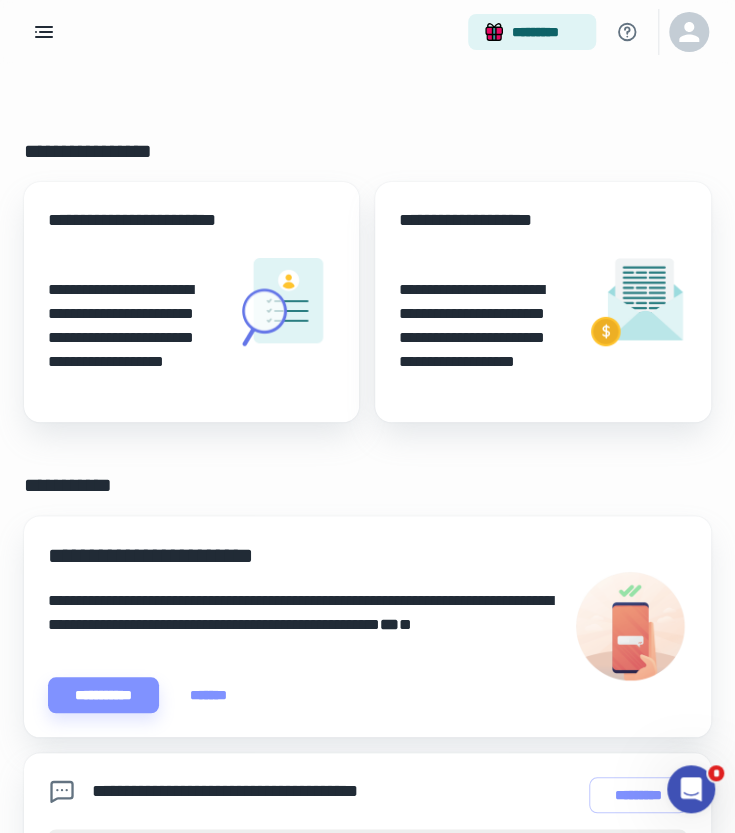 click at bounding box center (689, 32) 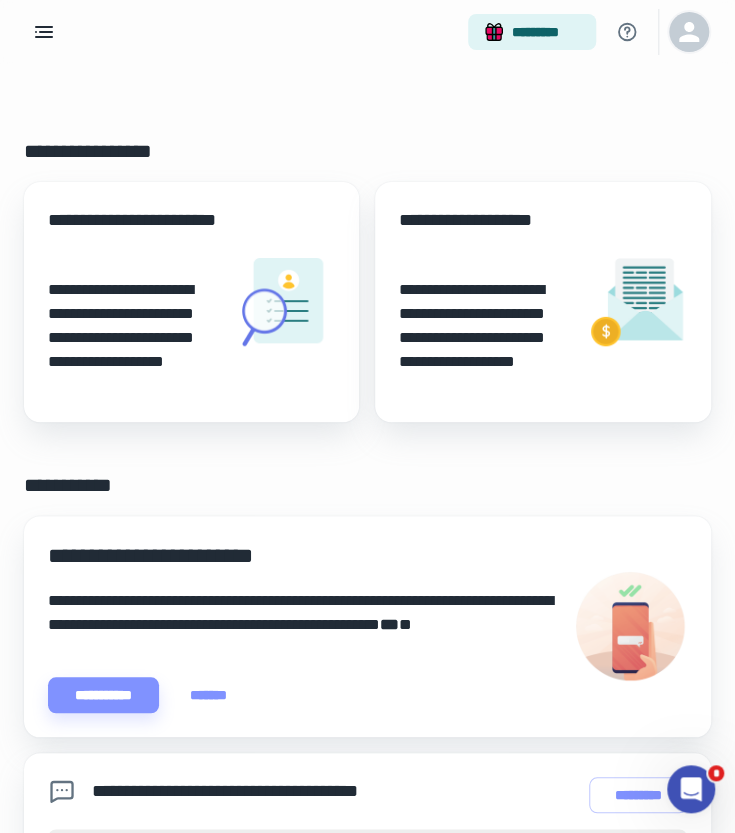 click 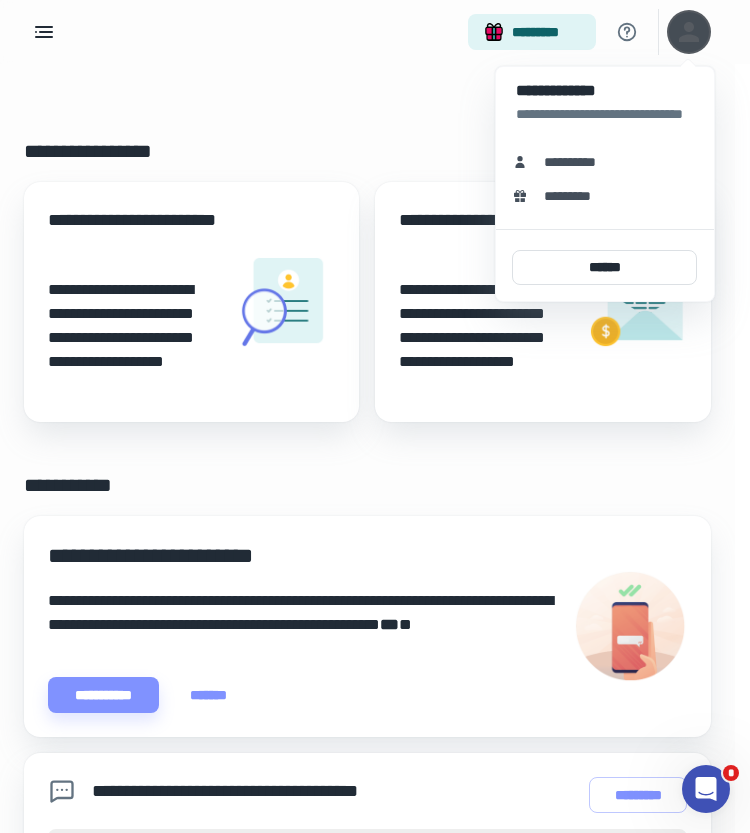 click at bounding box center (375, 416) 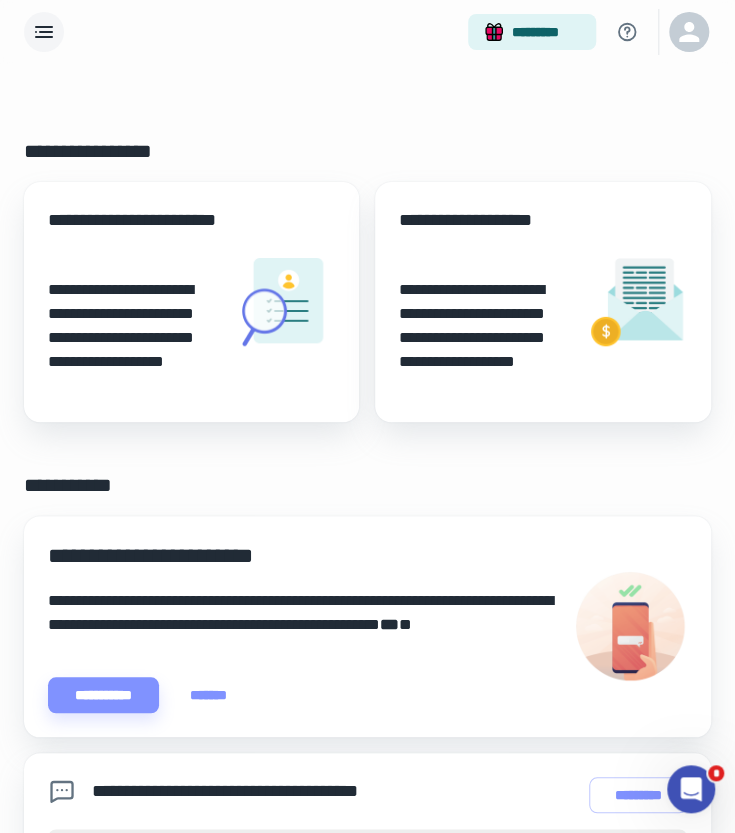 click 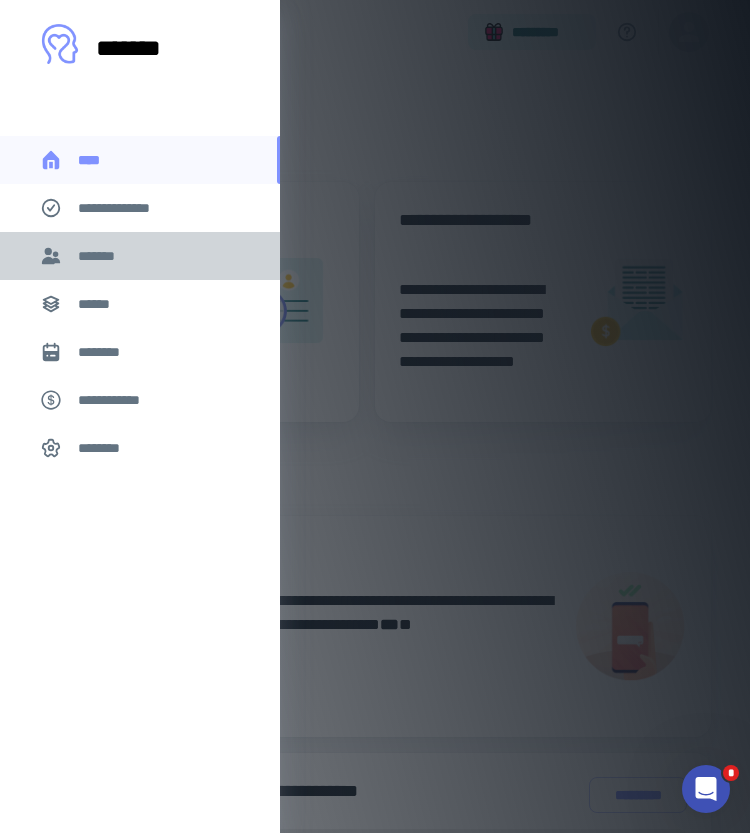 click on "*******" at bounding box center (100, 256) 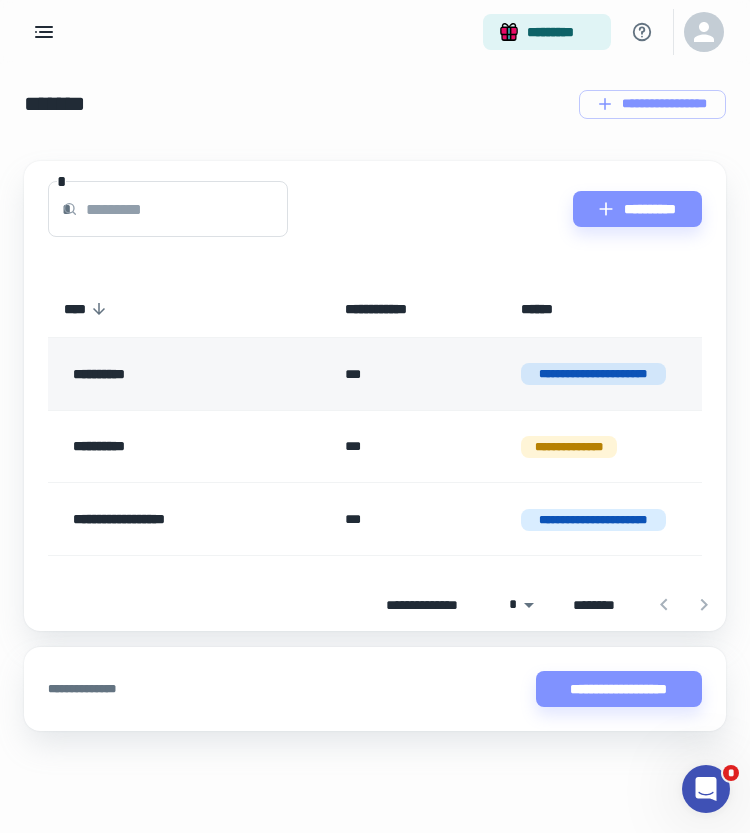 click on "**********" at bounding box center [174, 374] 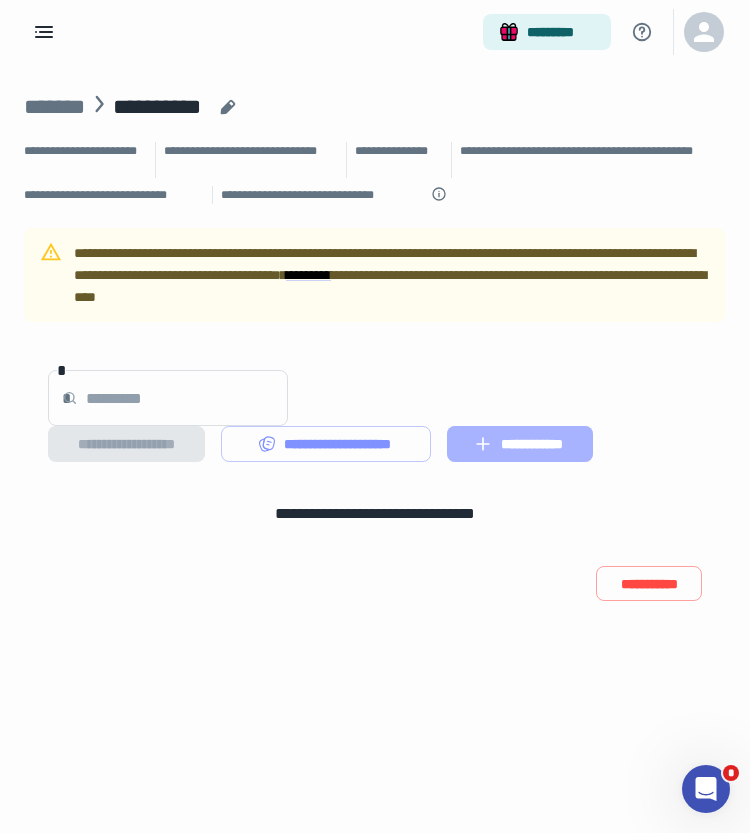 click on "**********" at bounding box center (520, 444) 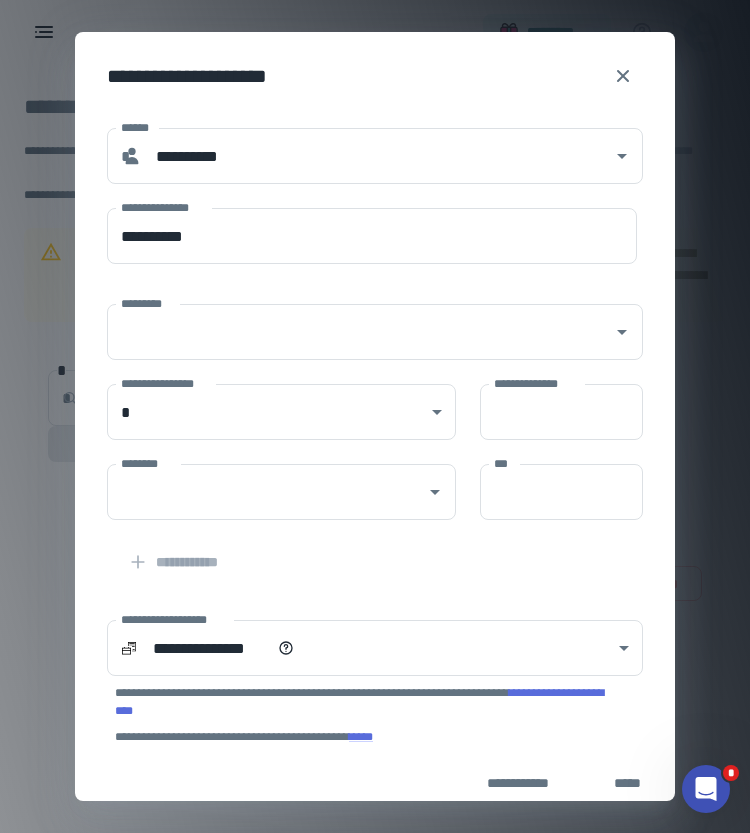 scroll, scrollTop: 278, scrollLeft: 0, axis: vertical 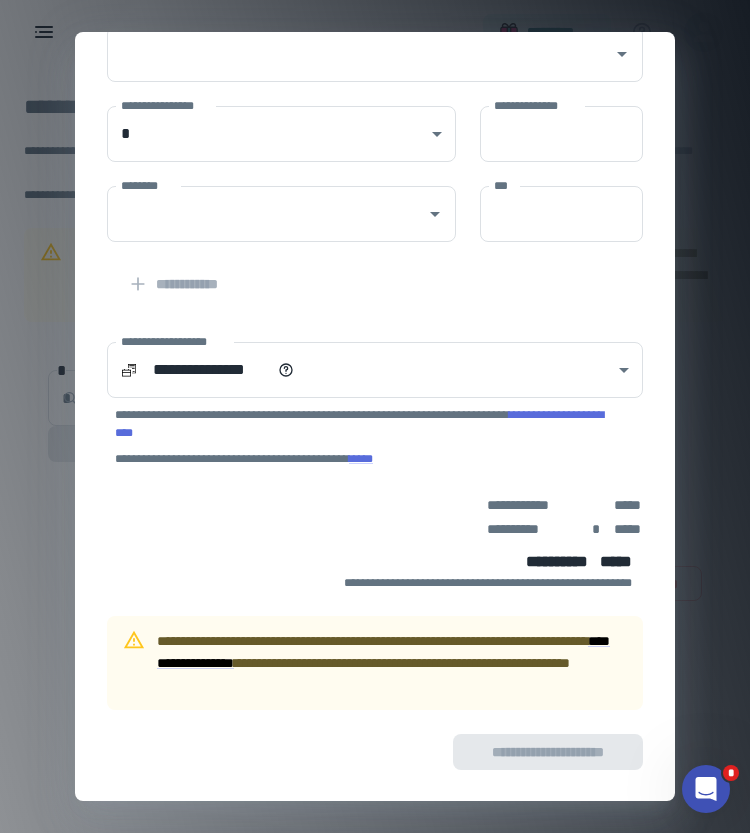 click 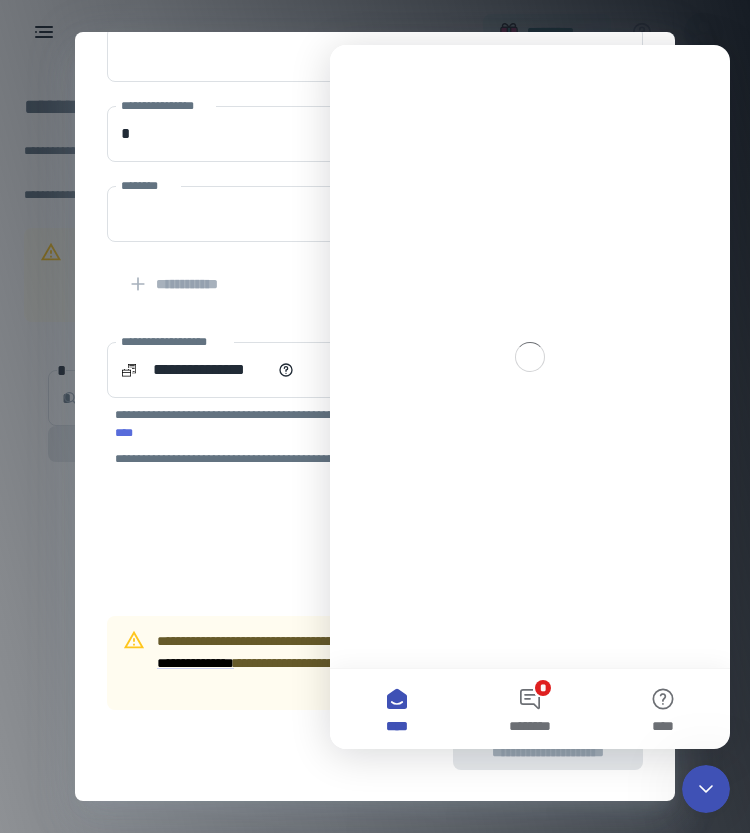 scroll, scrollTop: 0, scrollLeft: 0, axis: both 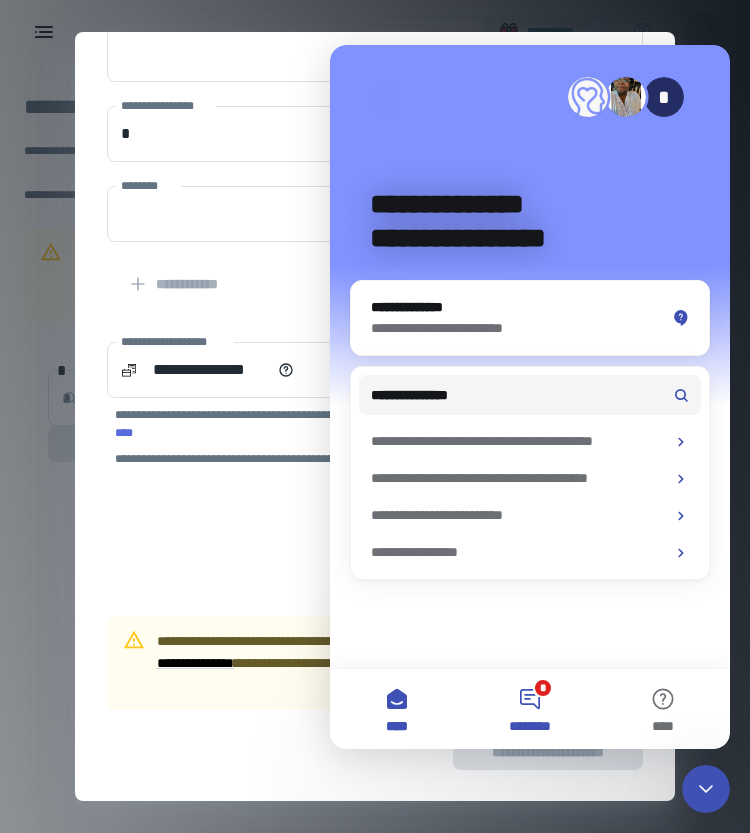 click on "* ********" at bounding box center [529, 709] 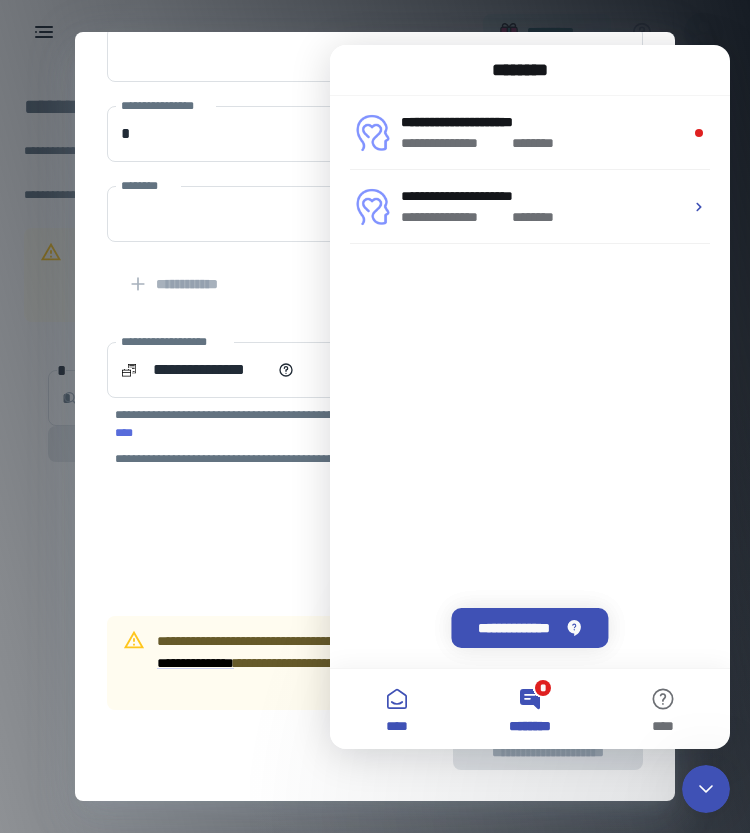 click on "****" at bounding box center (396, 709) 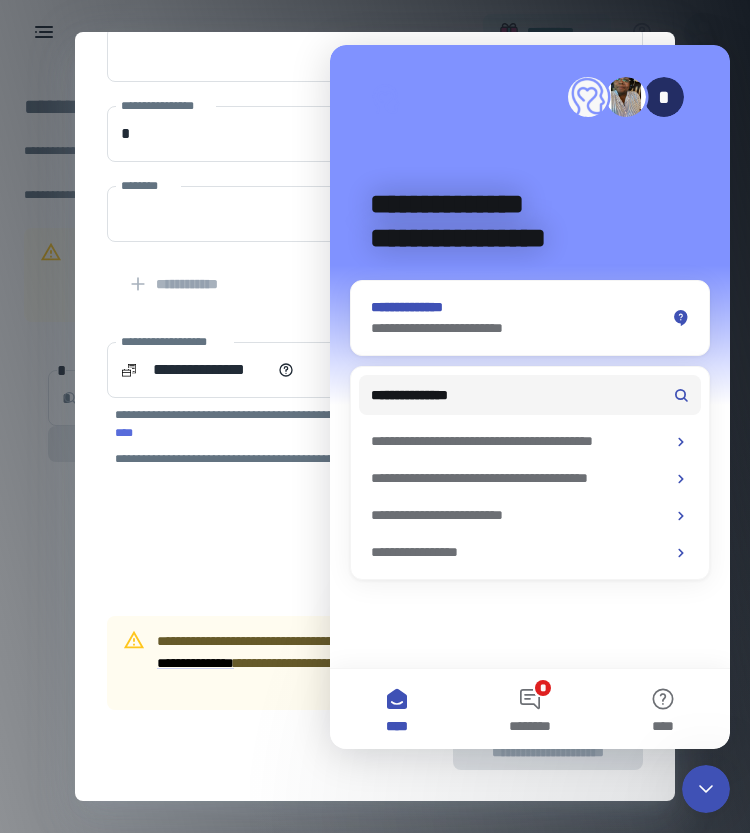click on "**********" at bounding box center (518, 328) 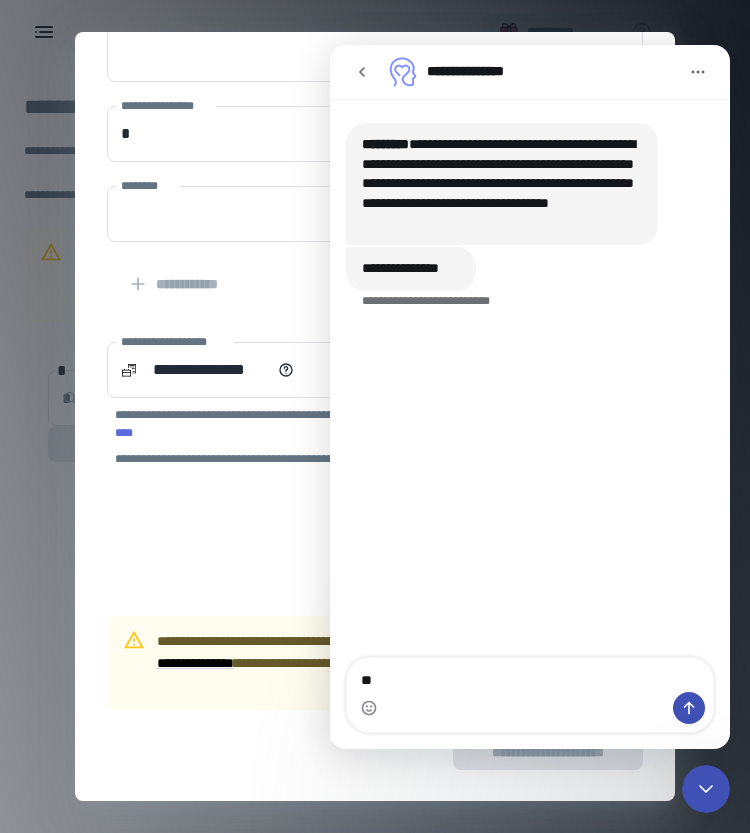 type on "*" 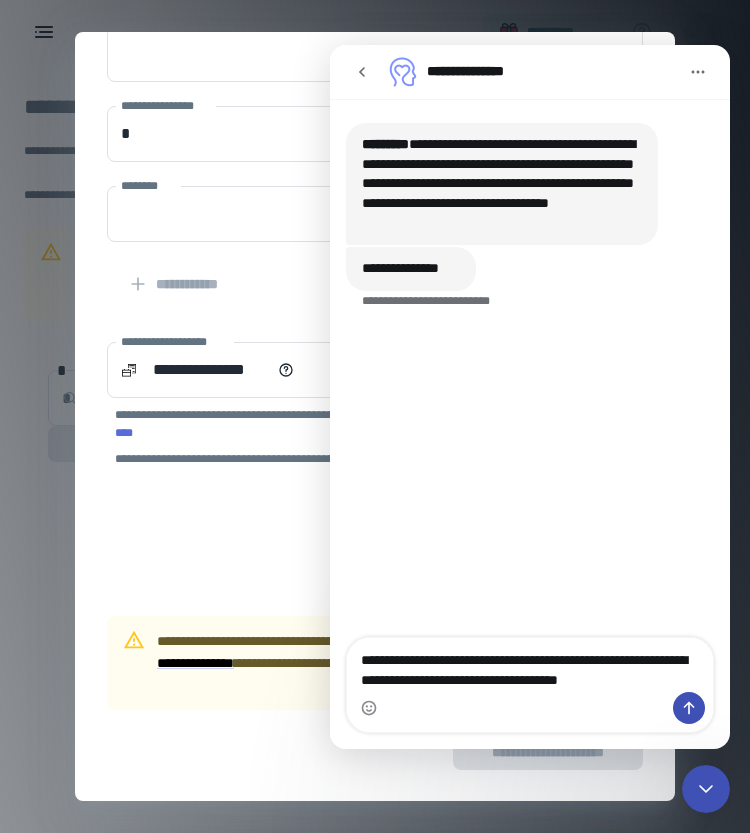 type on "**********" 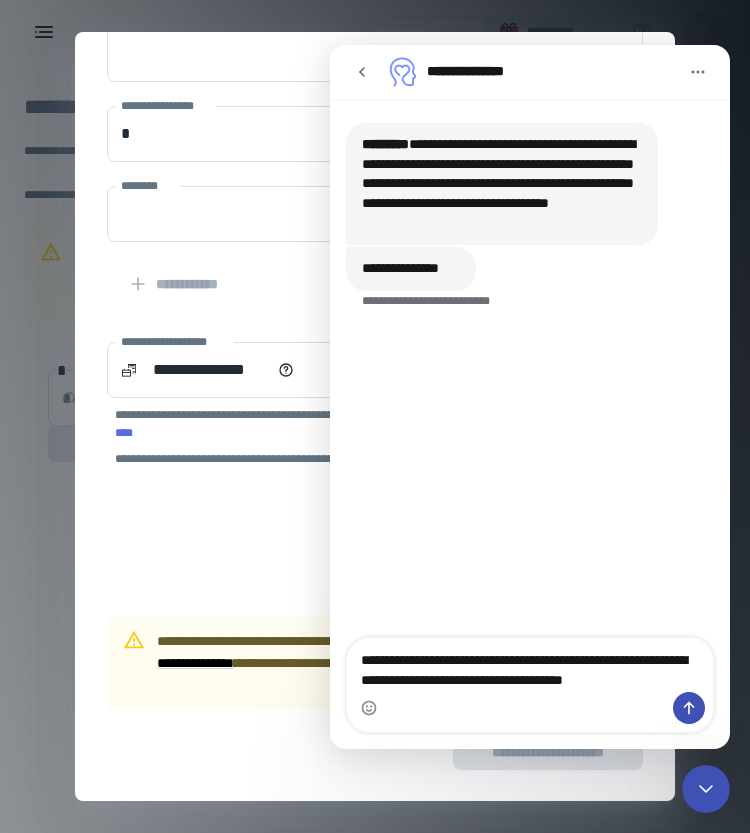 type 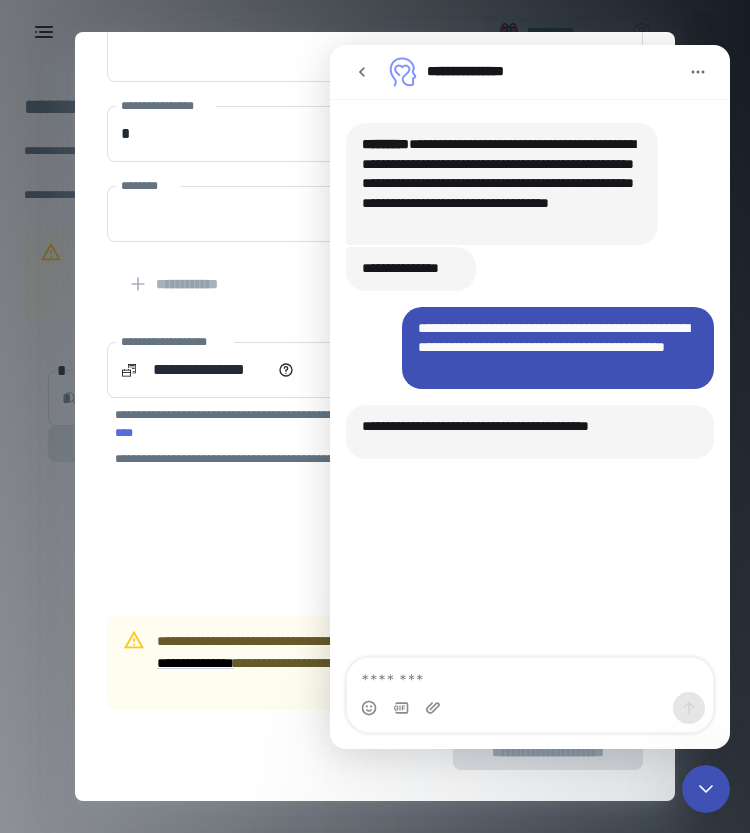 scroll, scrollTop: 3, scrollLeft: 0, axis: vertical 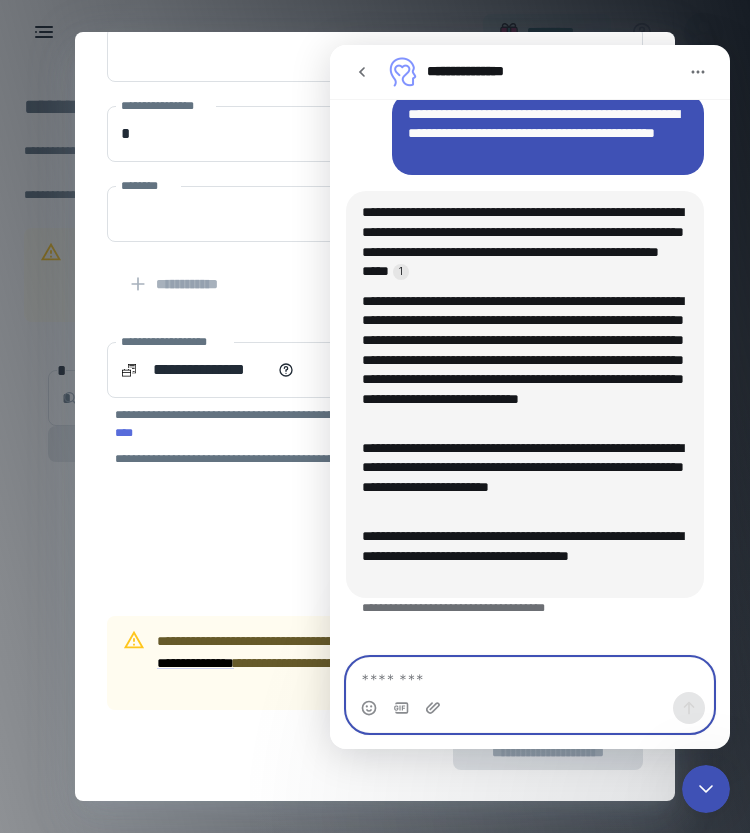 click at bounding box center [530, 675] 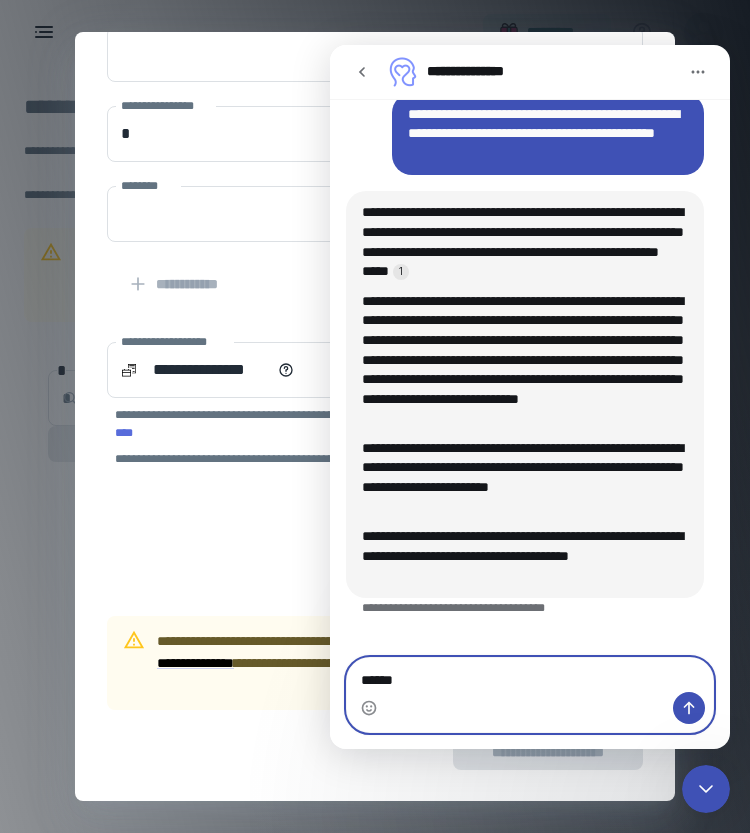 type on "*******" 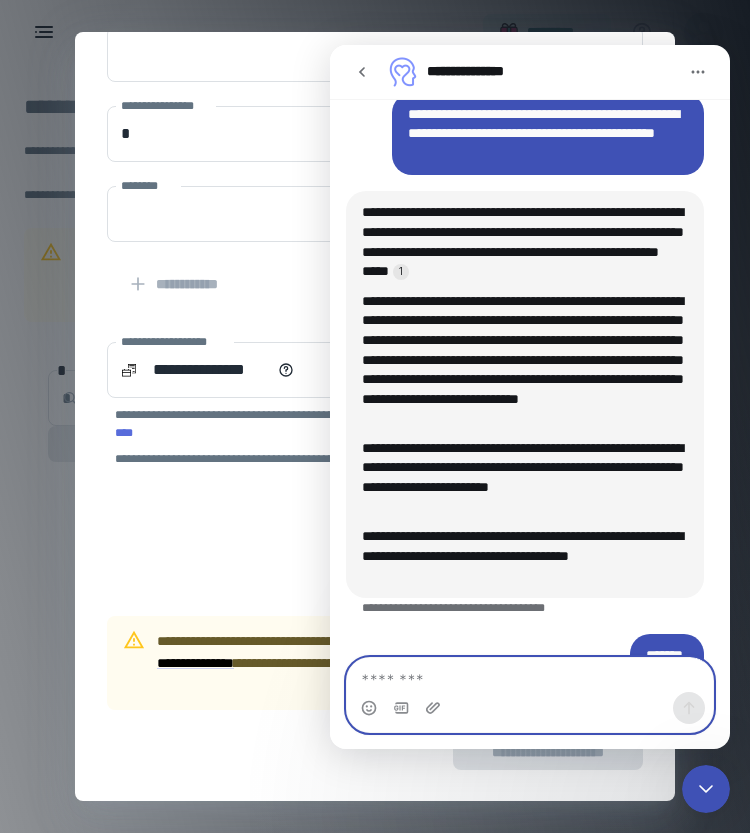 scroll, scrollTop: 254, scrollLeft: 0, axis: vertical 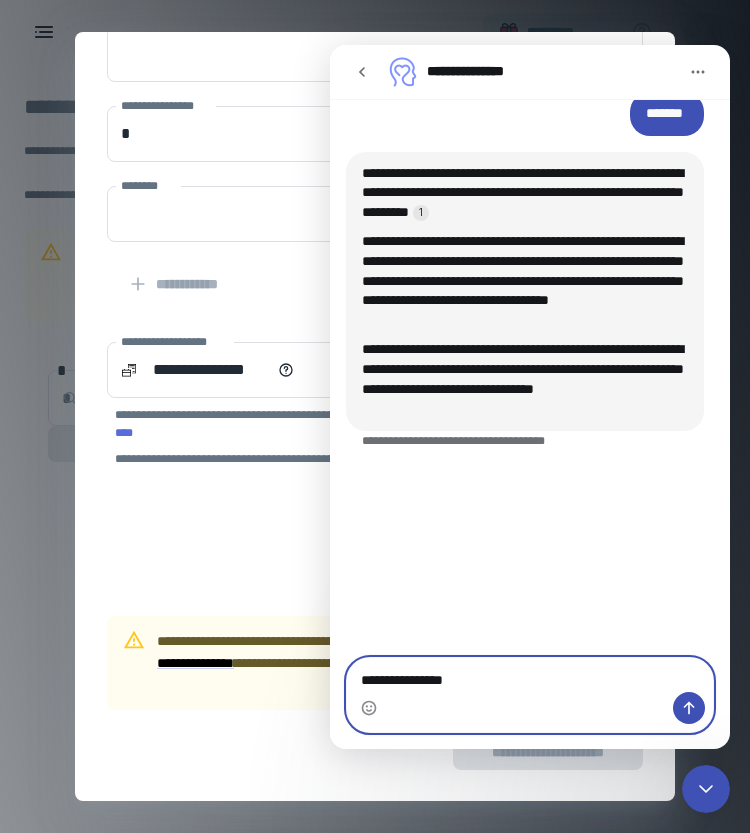 type on "**********" 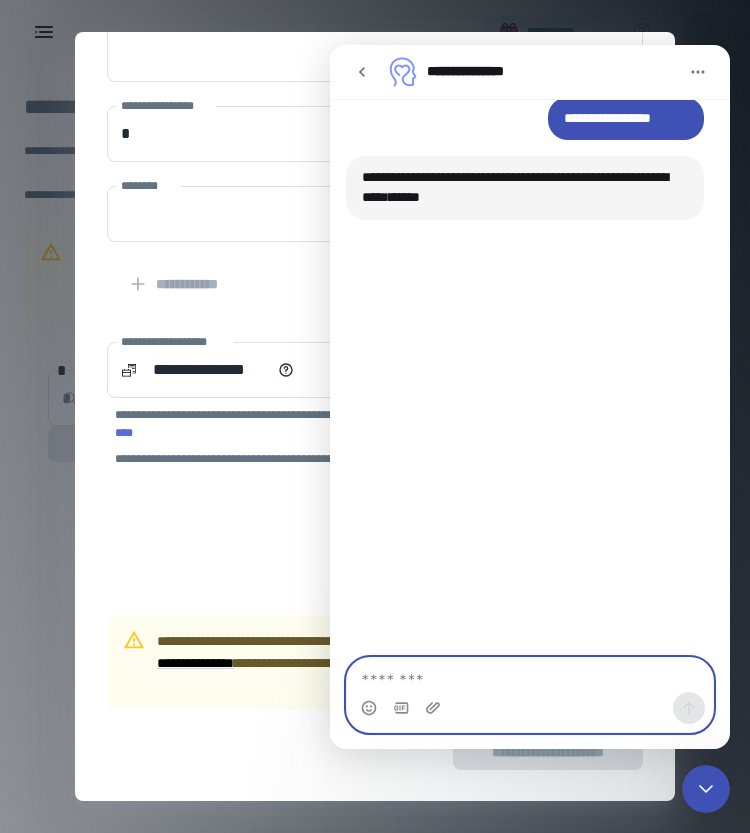 scroll, scrollTop: 1089, scrollLeft: 0, axis: vertical 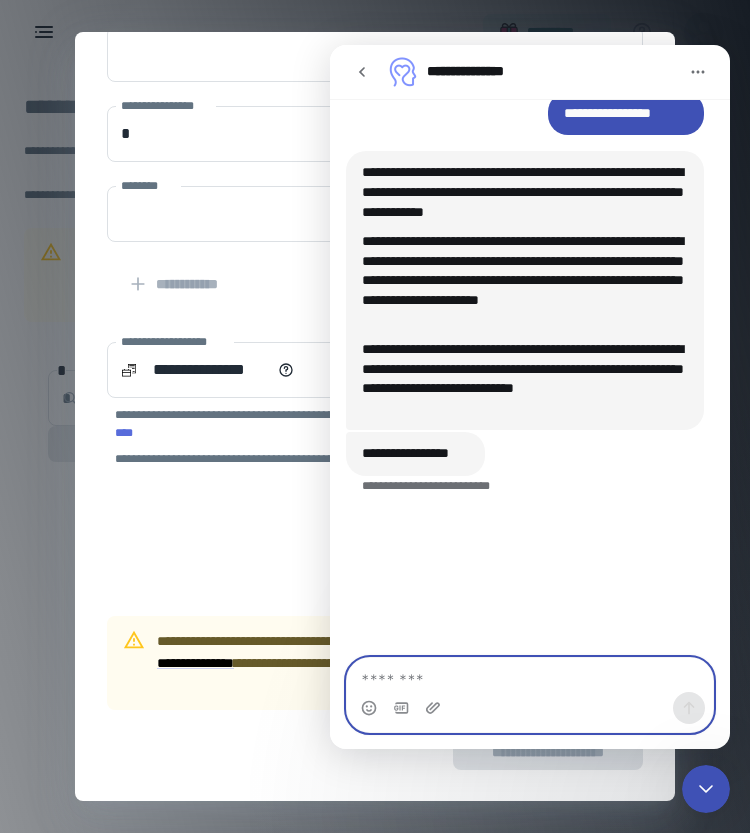 type on "*" 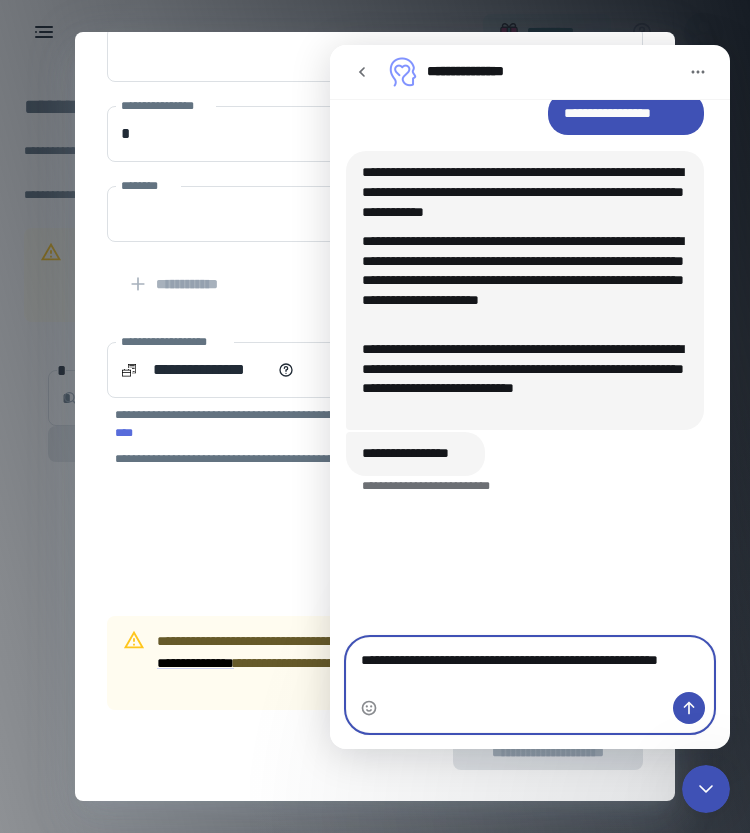 scroll, scrollTop: 1069, scrollLeft: 0, axis: vertical 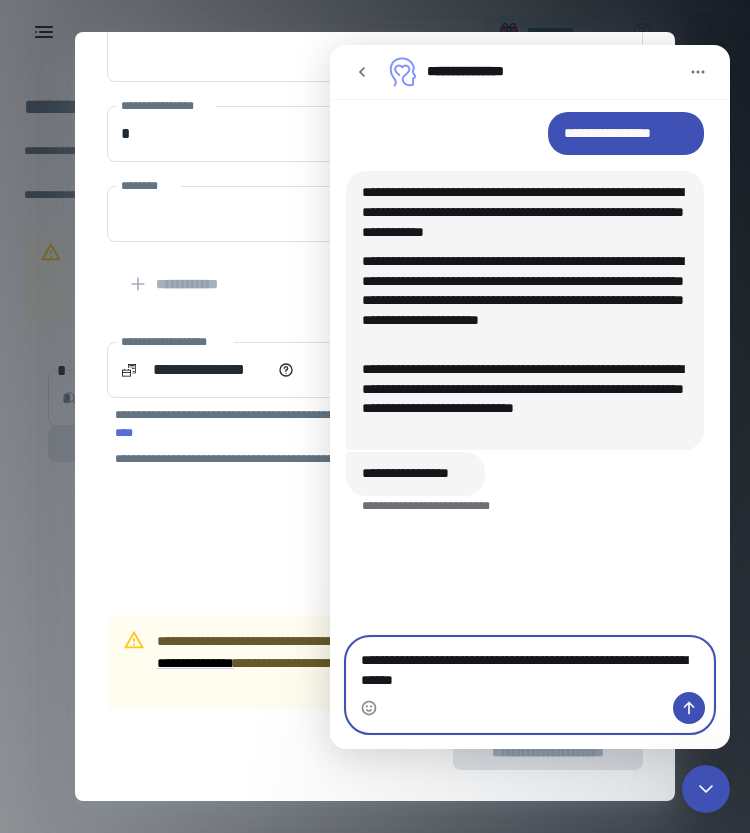 type on "**********" 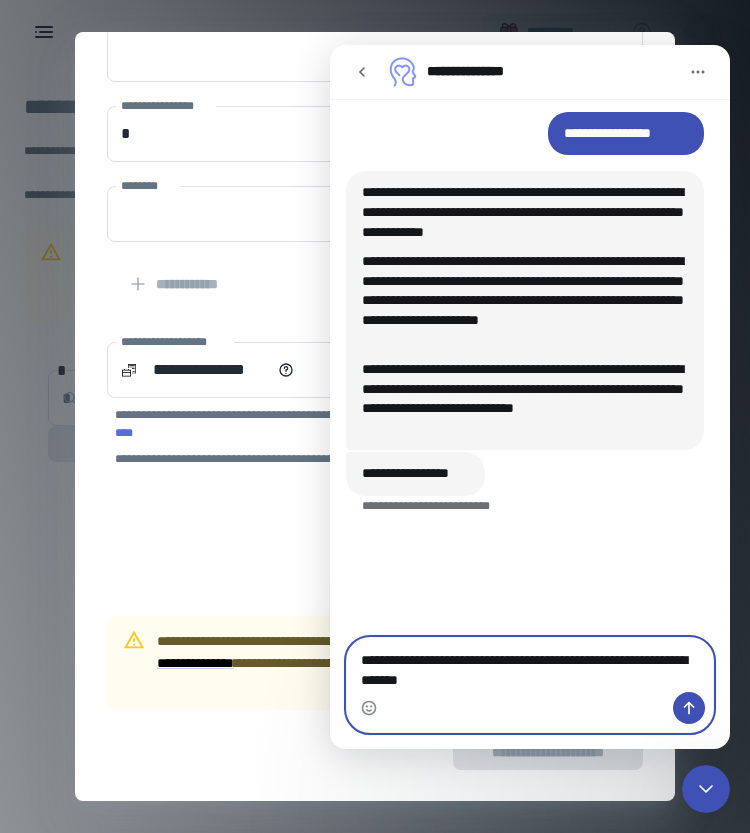 type 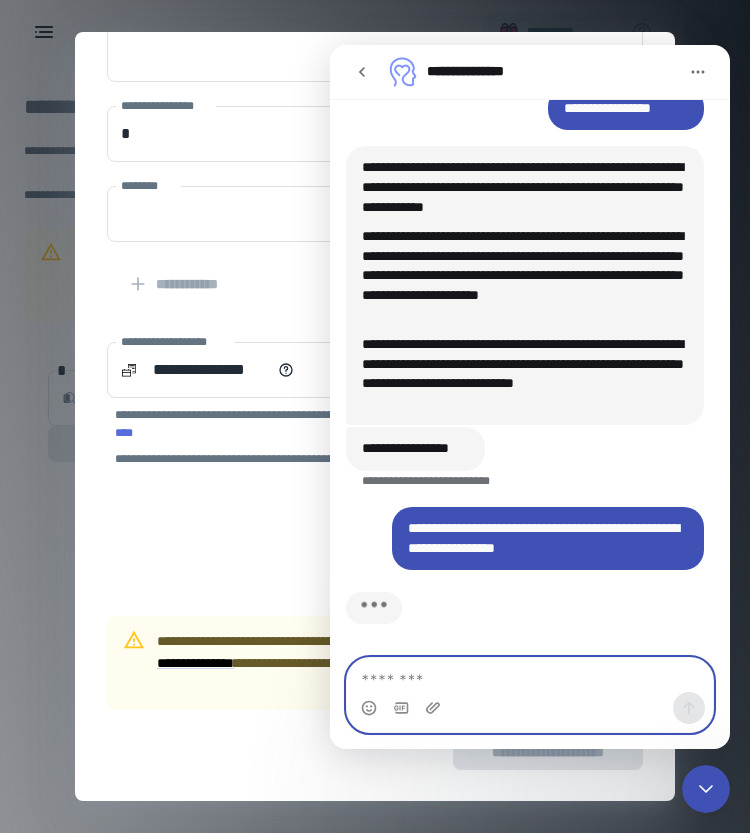 scroll, scrollTop: 1099, scrollLeft: 0, axis: vertical 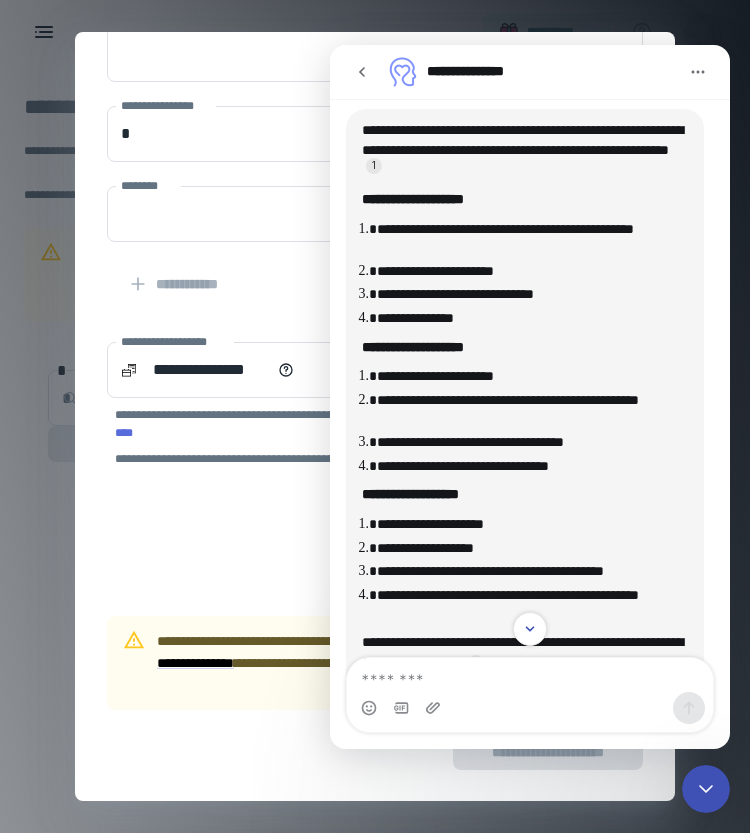 click at bounding box center [153, 530] 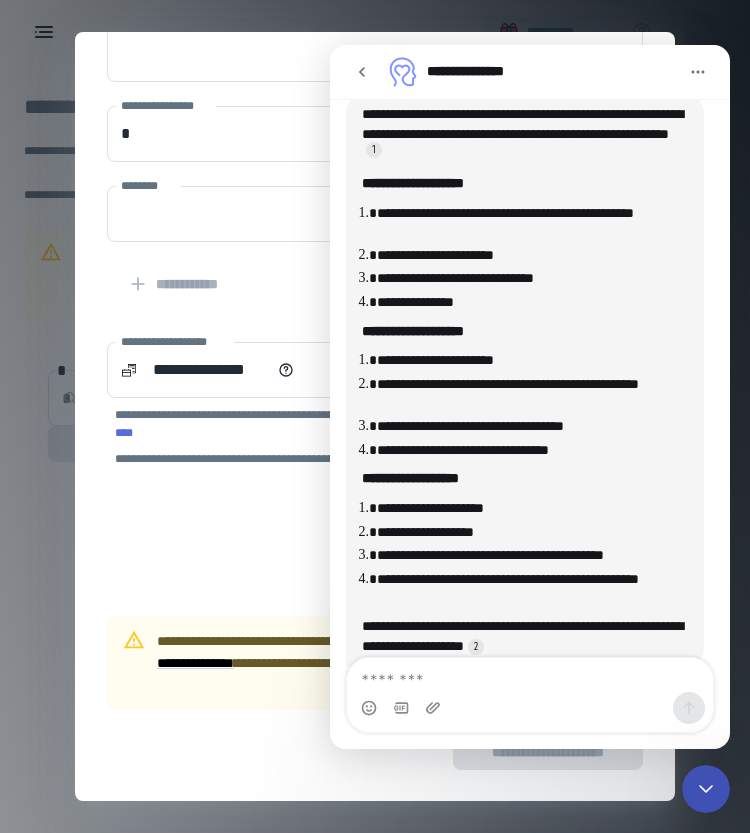 scroll, scrollTop: 1564, scrollLeft: 0, axis: vertical 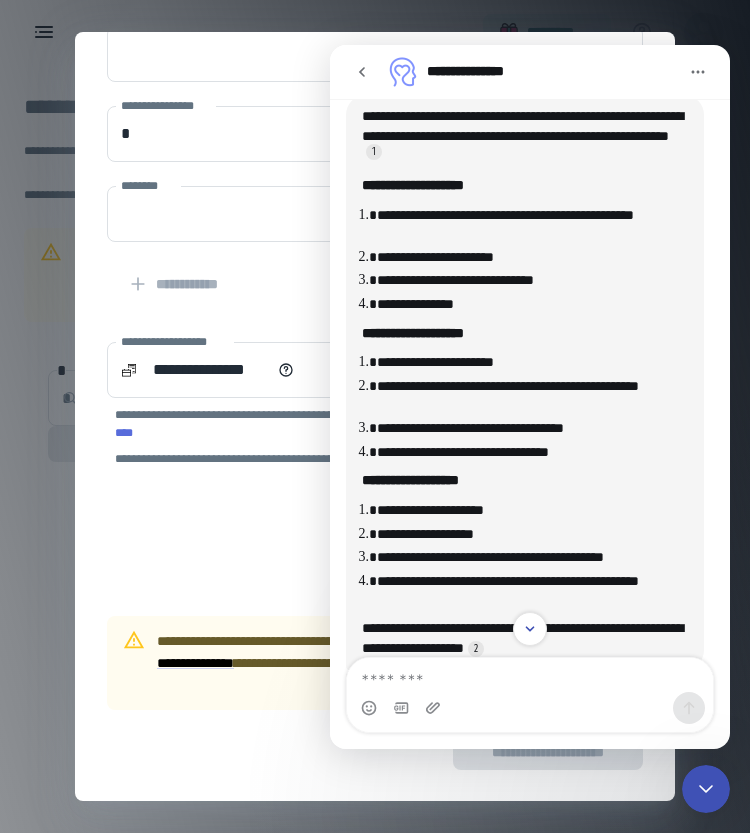 click 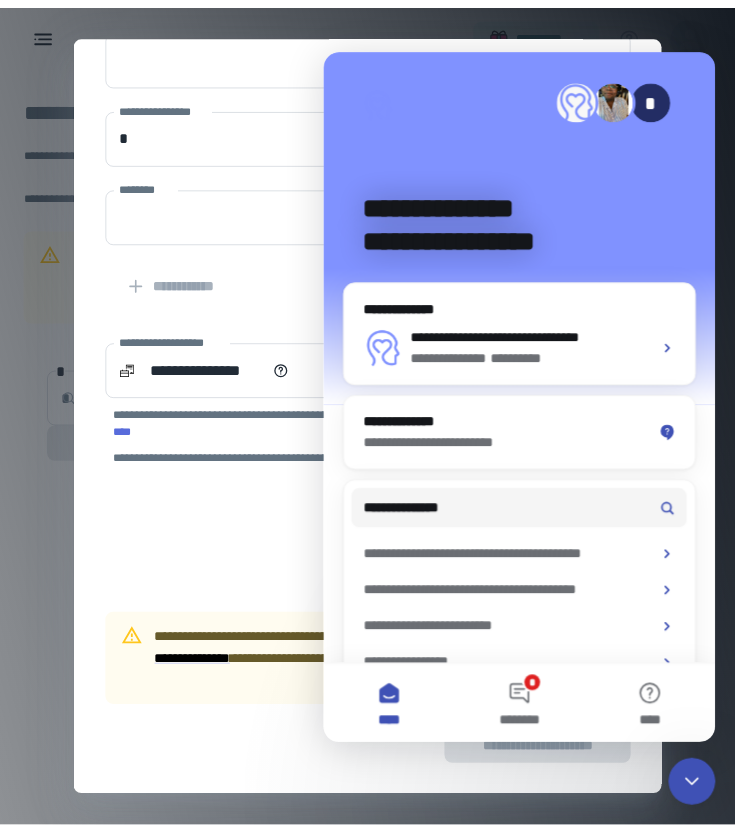 scroll, scrollTop: 1489, scrollLeft: 0, axis: vertical 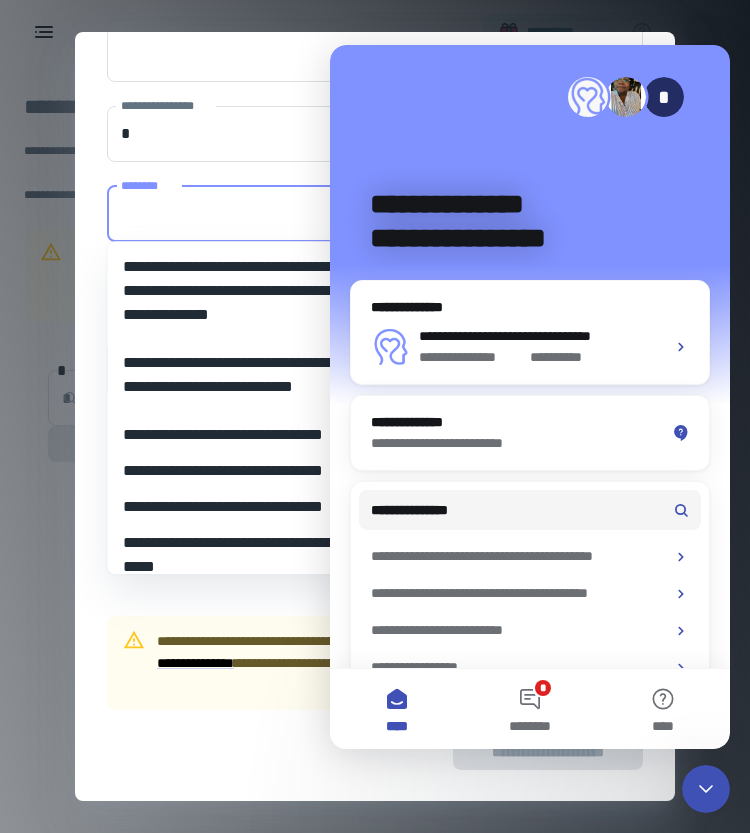 click on "********" at bounding box center [266, 214] 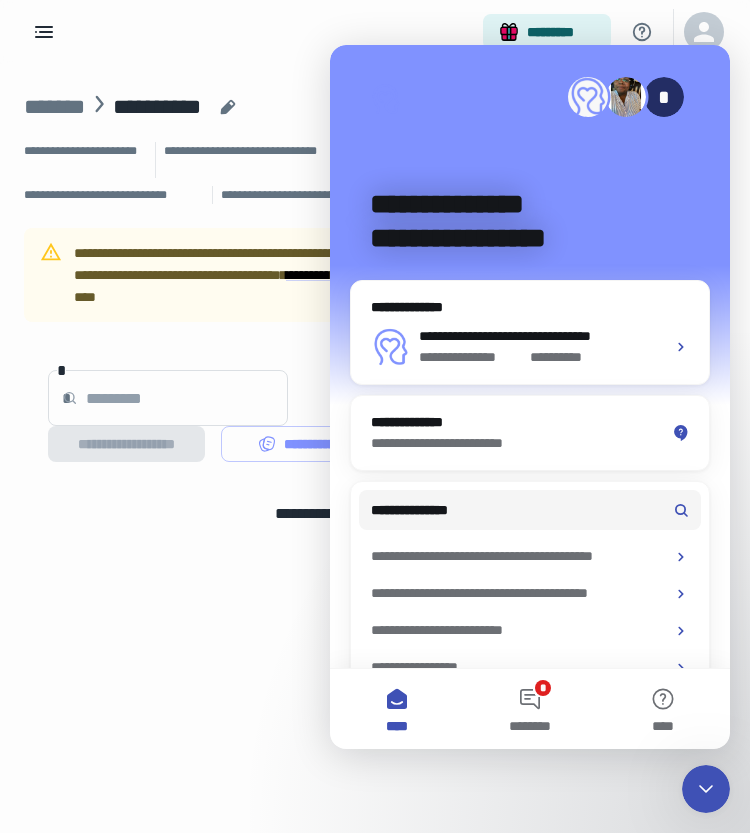 click on "**********" at bounding box center (375, 344) 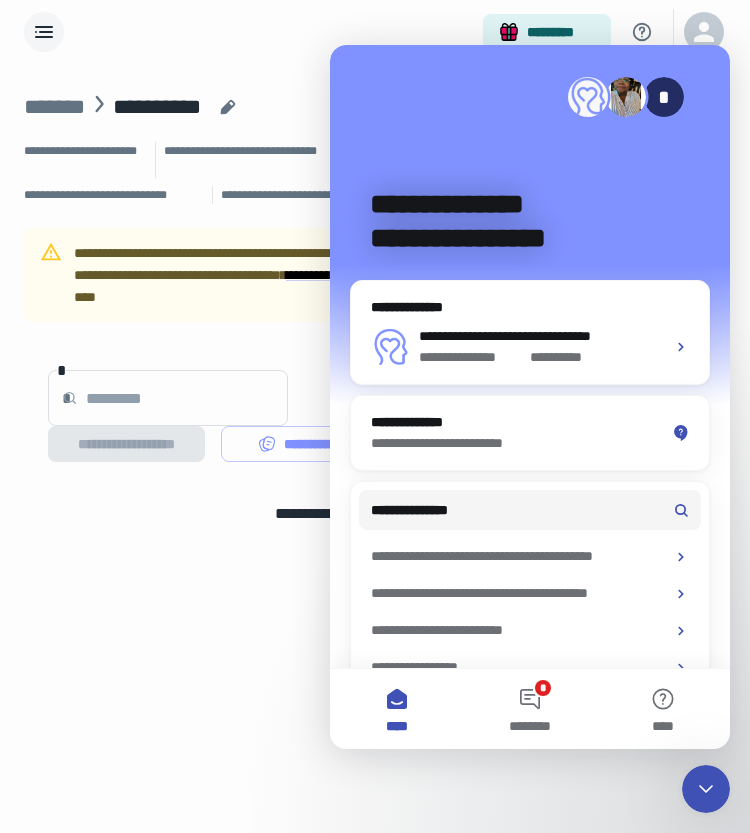click at bounding box center [44, 32] 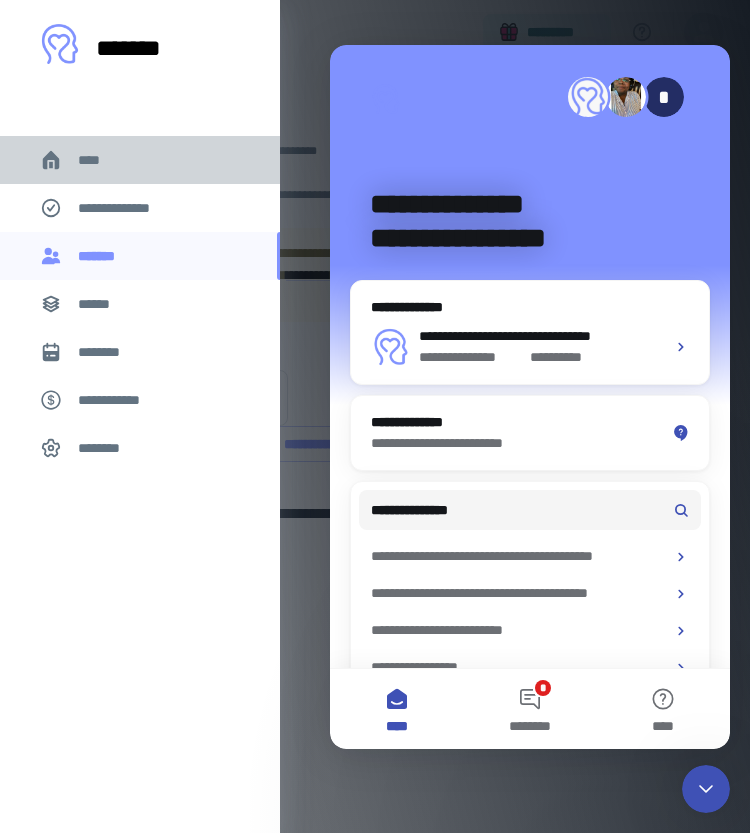 click on "****" at bounding box center (97, 160) 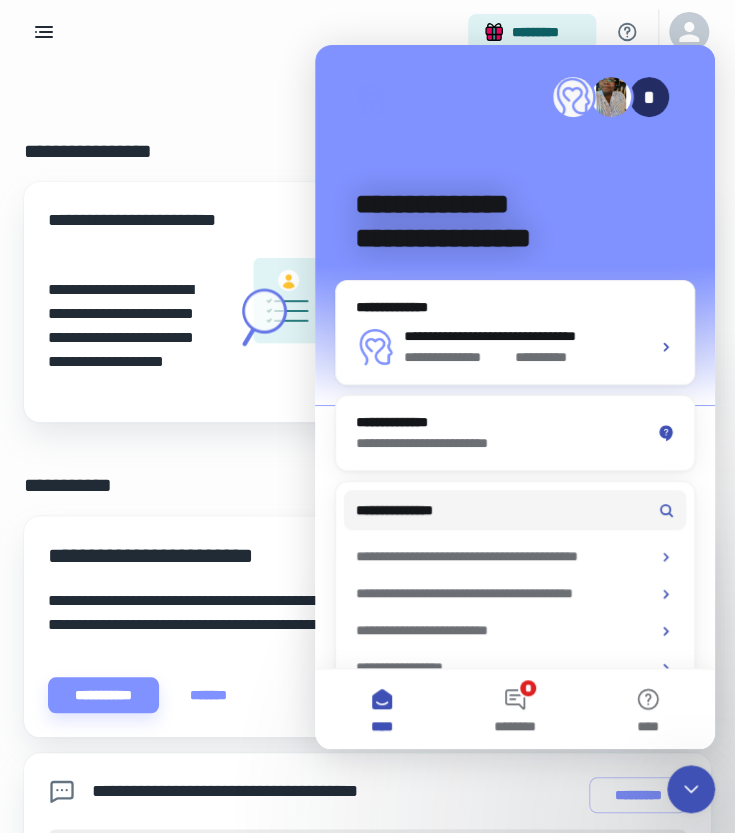 click 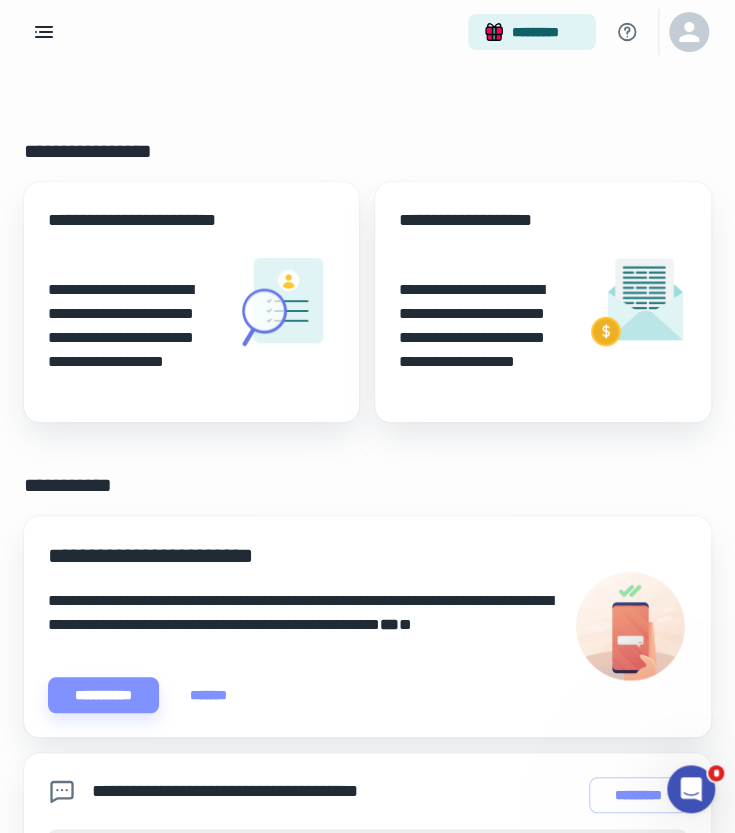 scroll, scrollTop: 0, scrollLeft: 0, axis: both 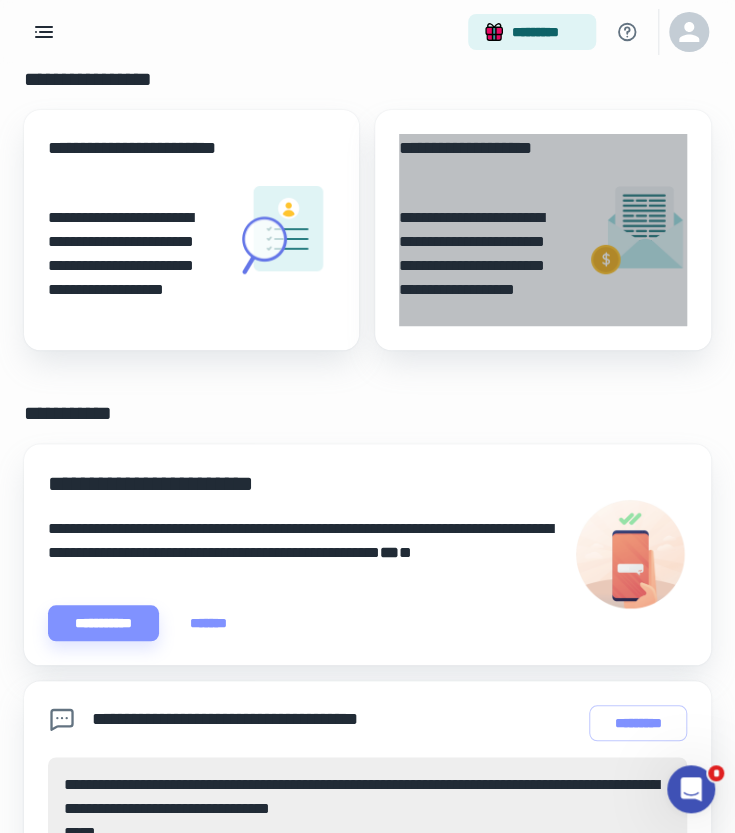 click on "**********" at bounding box center (484, 230) 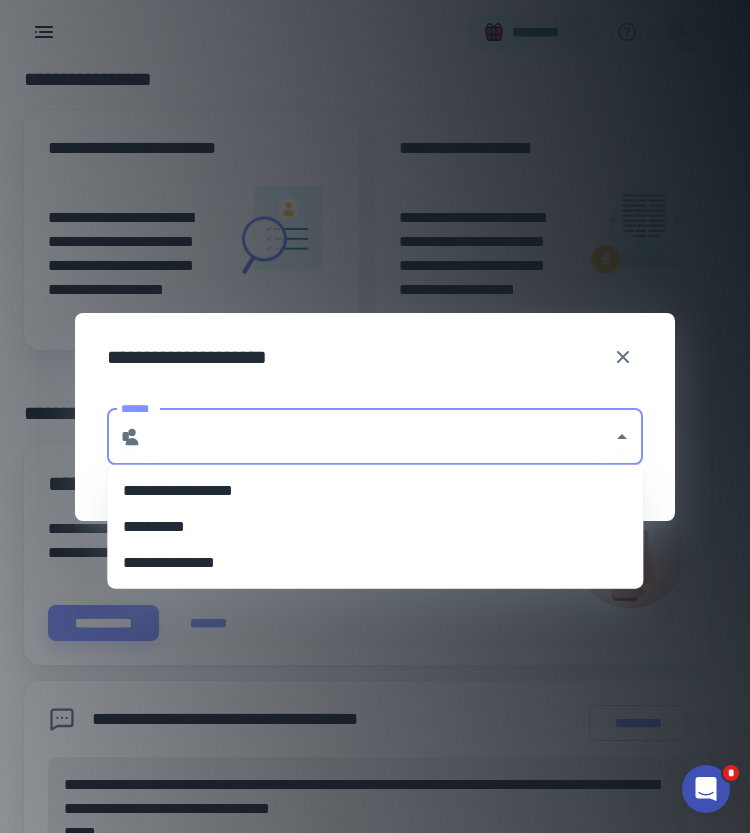 click on "******" at bounding box center (377, 437) 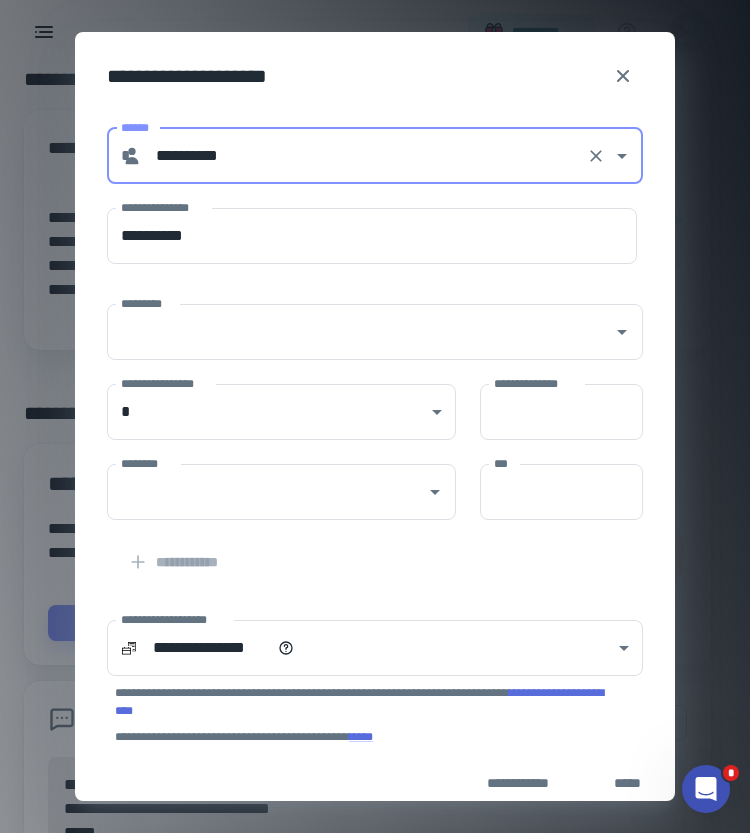 scroll, scrollTop: 1, scrollLeft: 0, axis: vertical 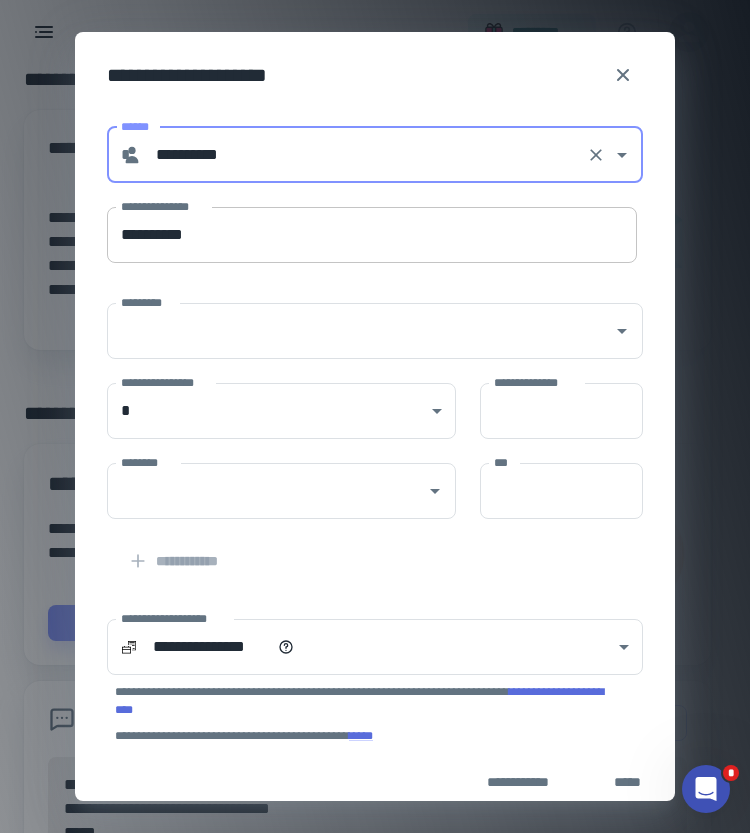 click on "**********" at bounding box center (372, 235) 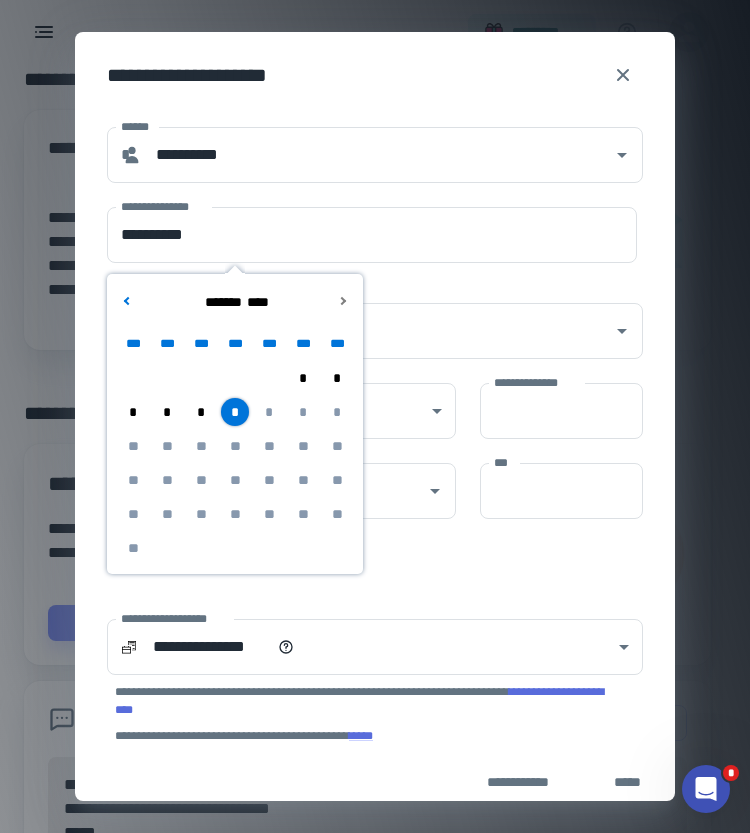click on "****** * ****" at bounding box center [235, 302] 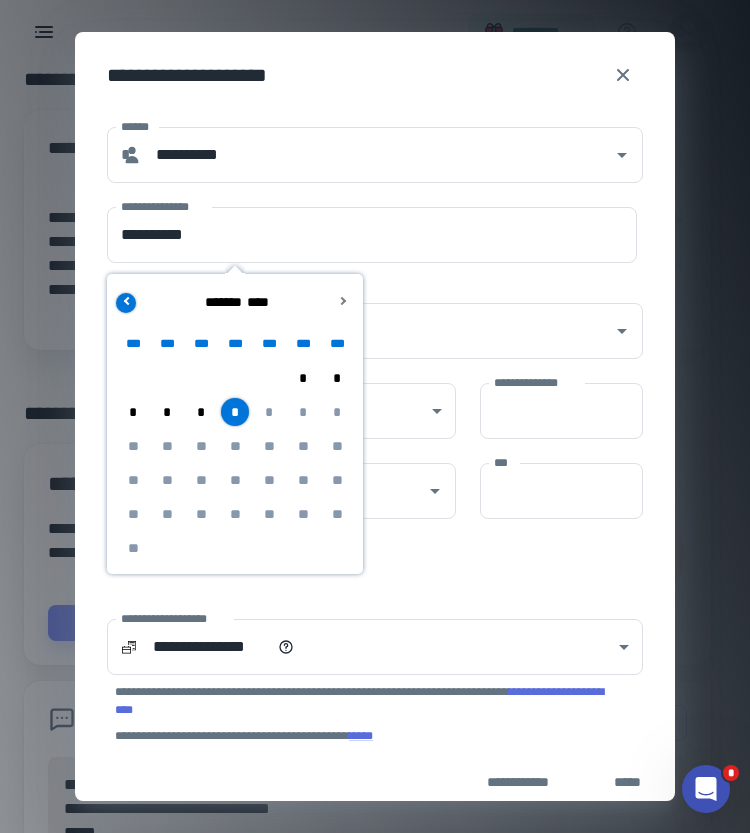 click at bounding box center (126, 302) 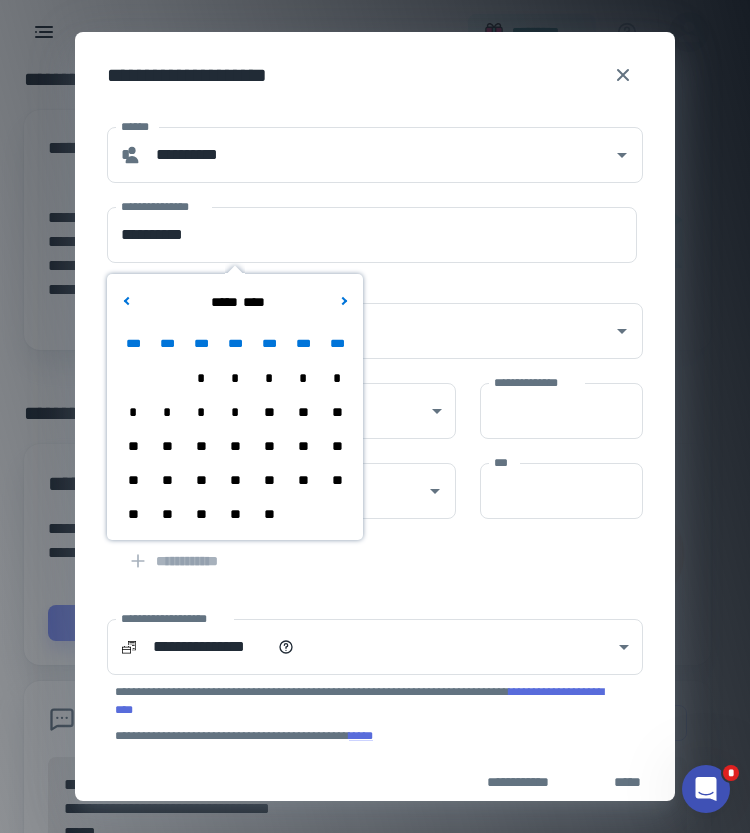 click on "**" at bounding box center (201, 514) 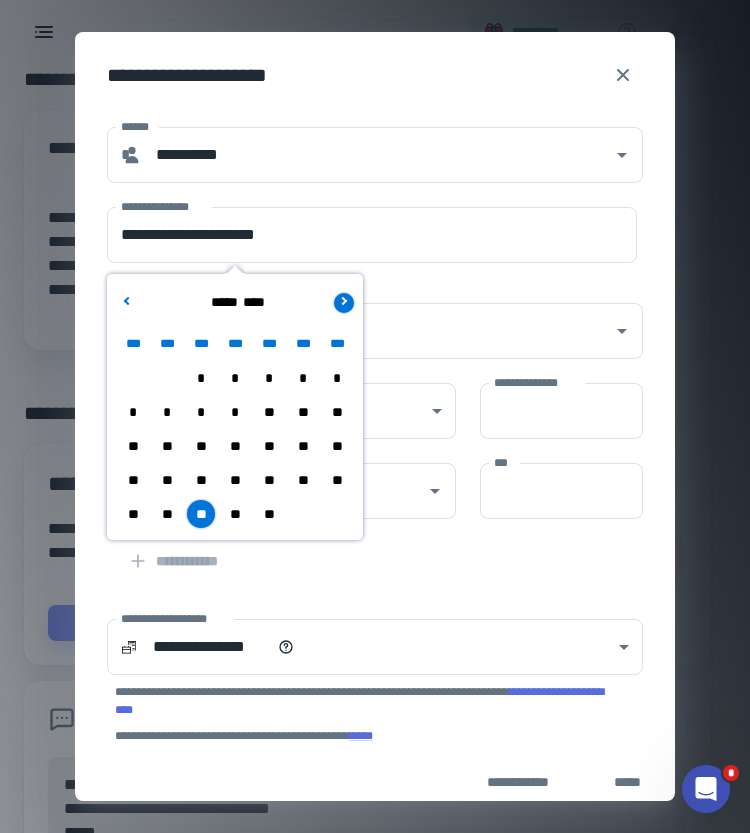 click at bounding box center [342, 300] 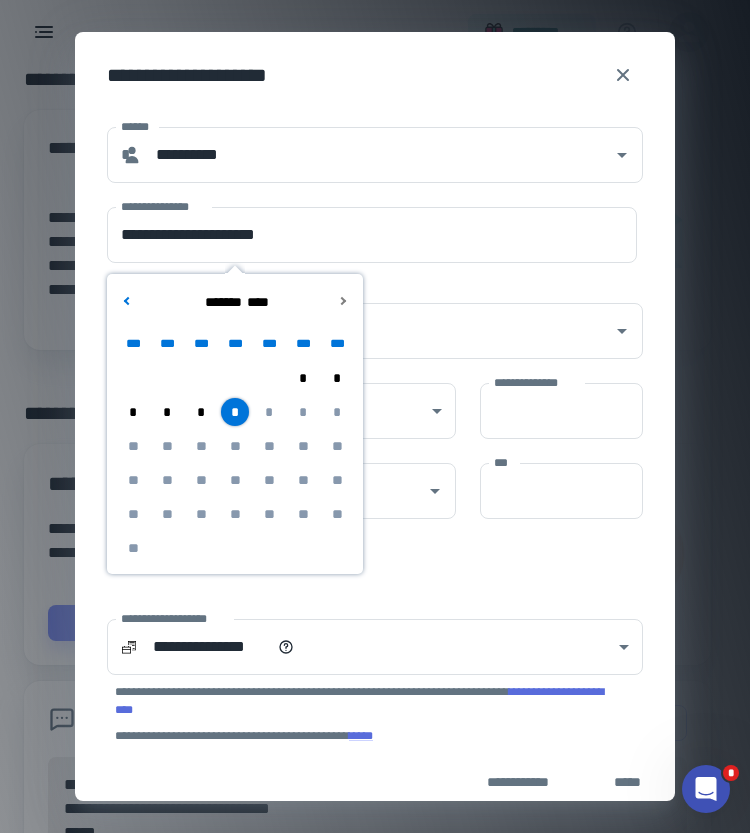 click on "*" at bounding box center [235, 412] 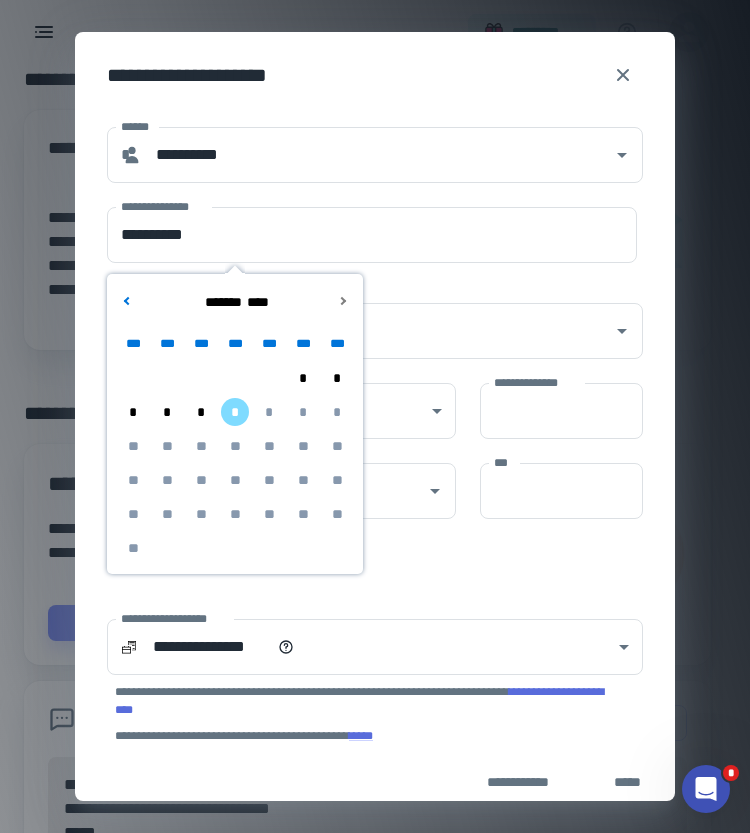 click on "**********" at bounding box center [375, 421] 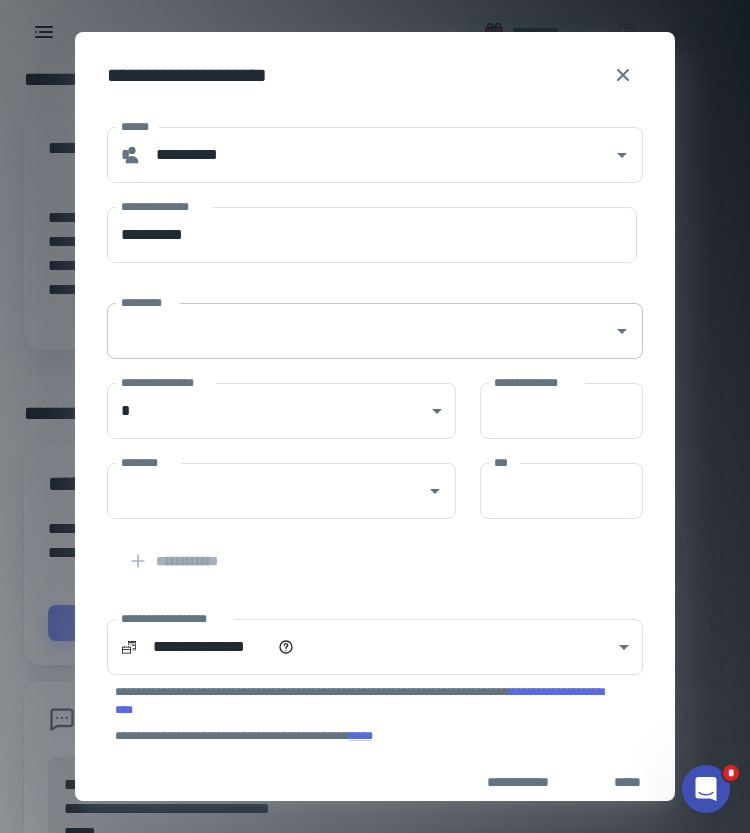 click on "*********" at bounding box center [360, 331] 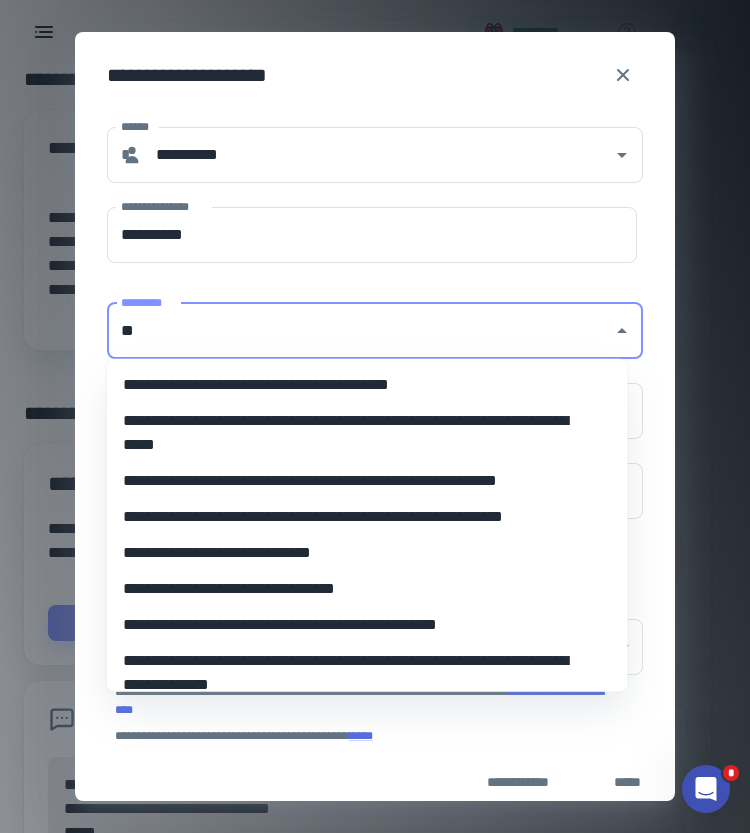 type on "*" 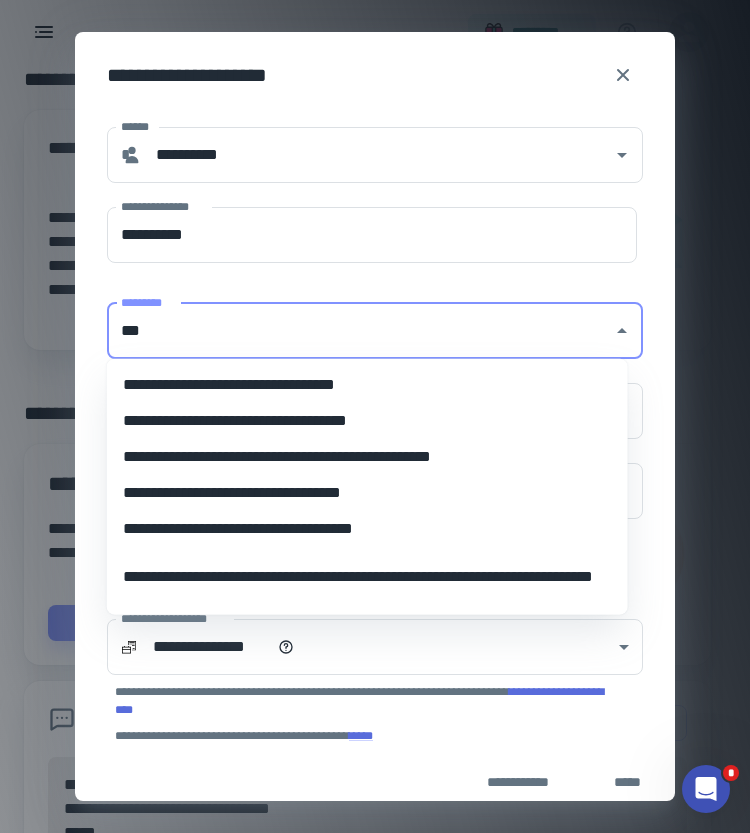 click on "**********" at bounding box center [367, 421] 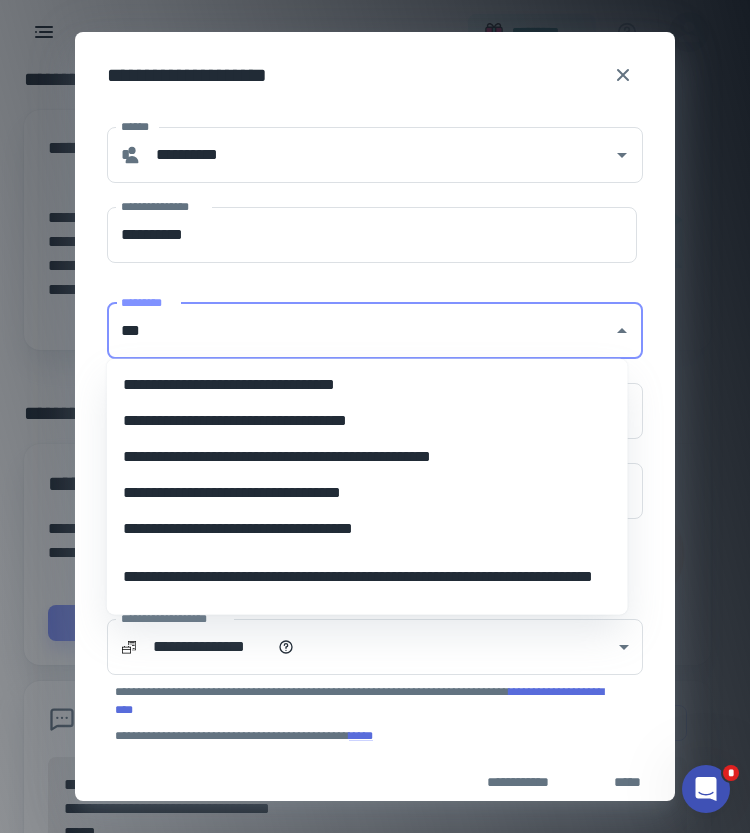 type on "**********" 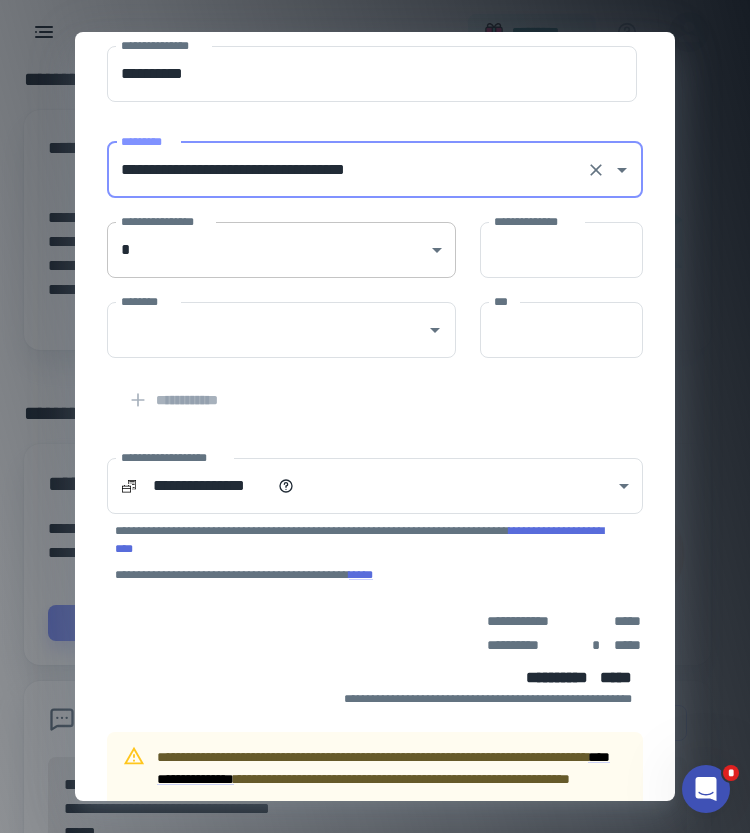 scroll, scrollTop: 163, scrollLeft: 0, axis: vertical 